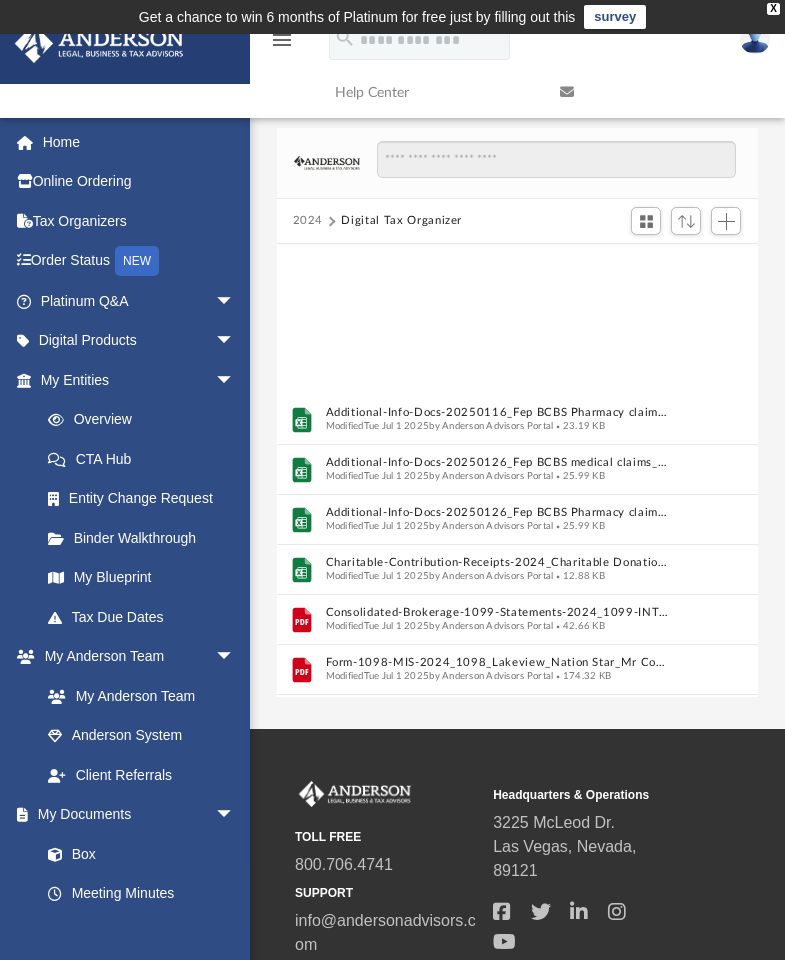 scroll, scrollTop: 0, scrollLeft: 0, axis: both 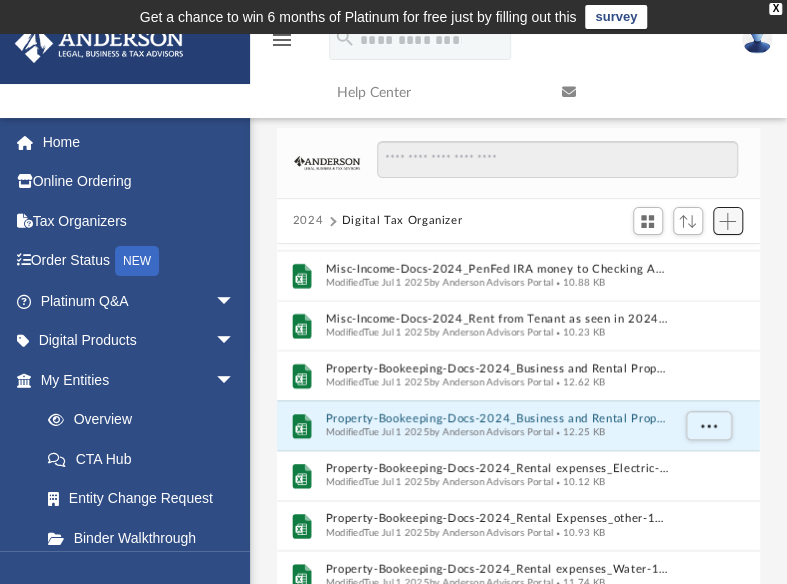 click at bounding box center [727, 221] 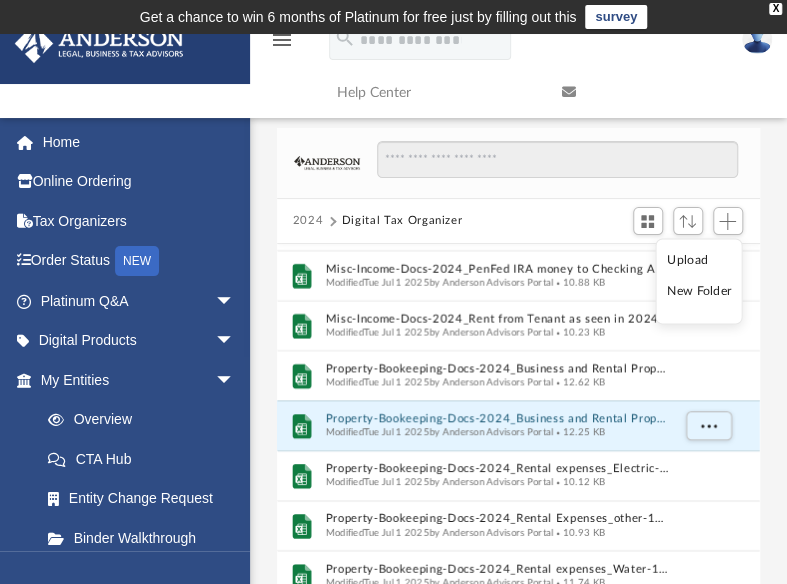 click on "Upload" at bounding box center (699, 260) 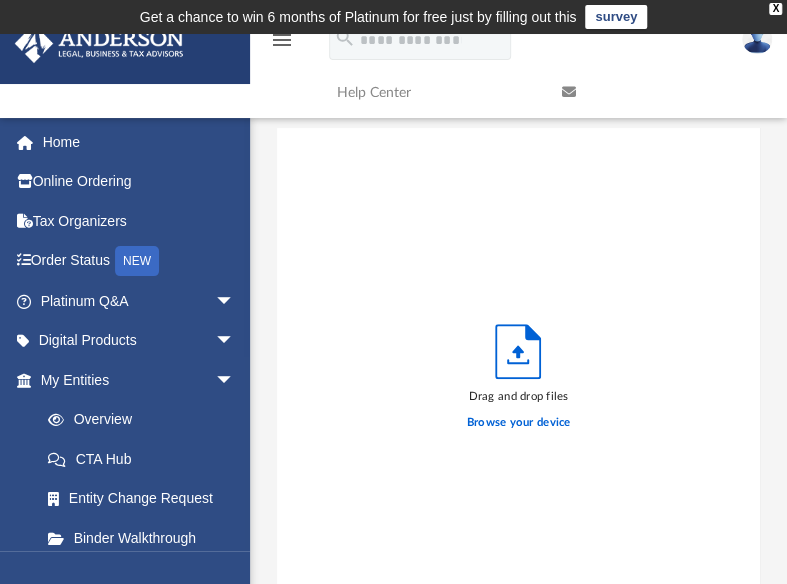 scroll, scrollTop: 17, scrollLeft: 16, axis: both 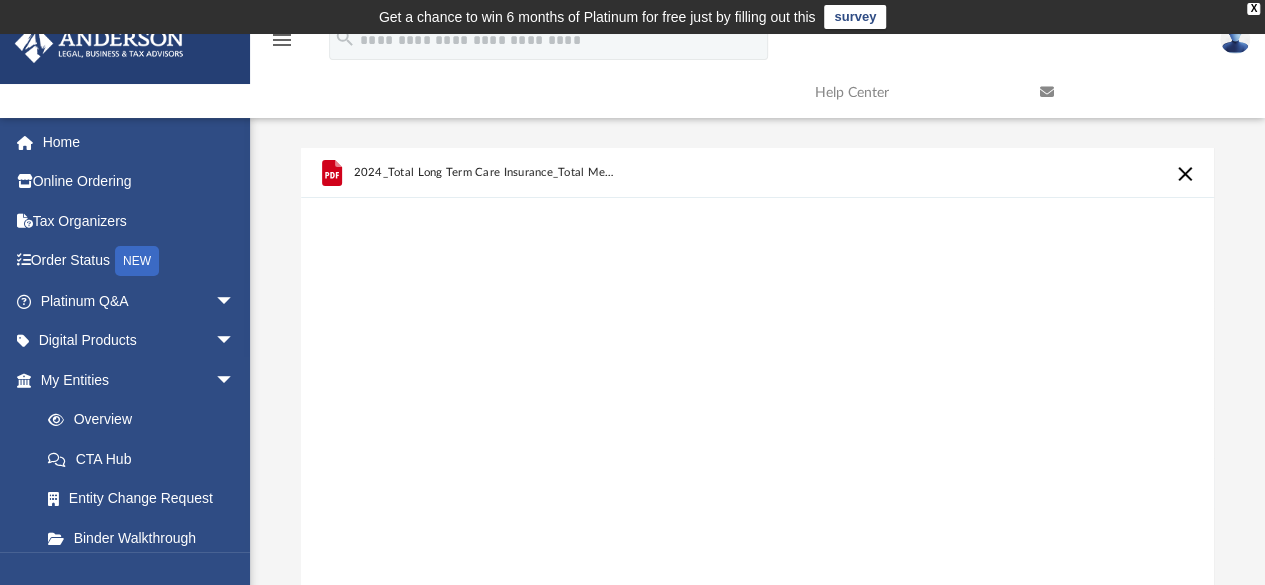 click at bounding box center [1185, 174] 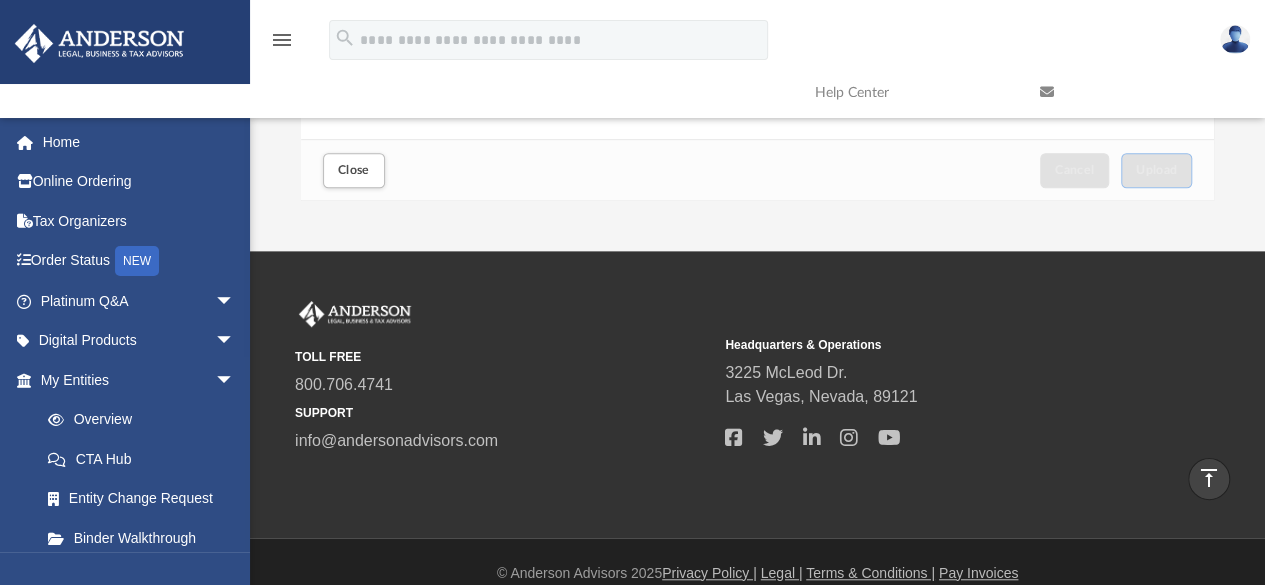 scroll, scrollTop: 328, scrollLeft: 0, axis: vertical 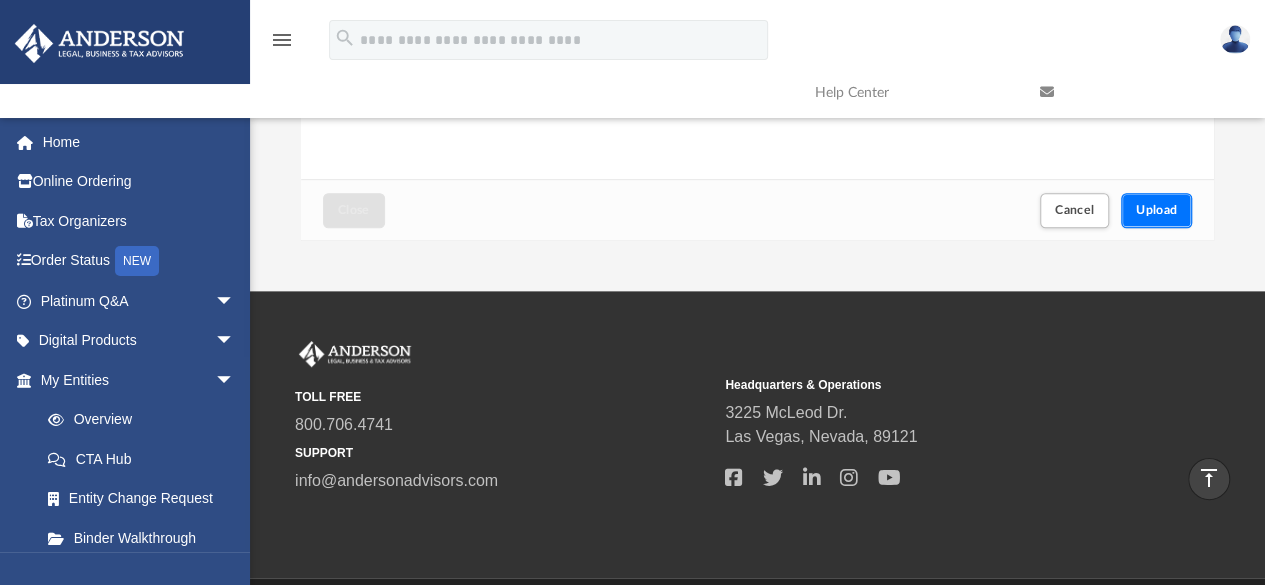 click on "Upload" at bounding box center [1157, 210] 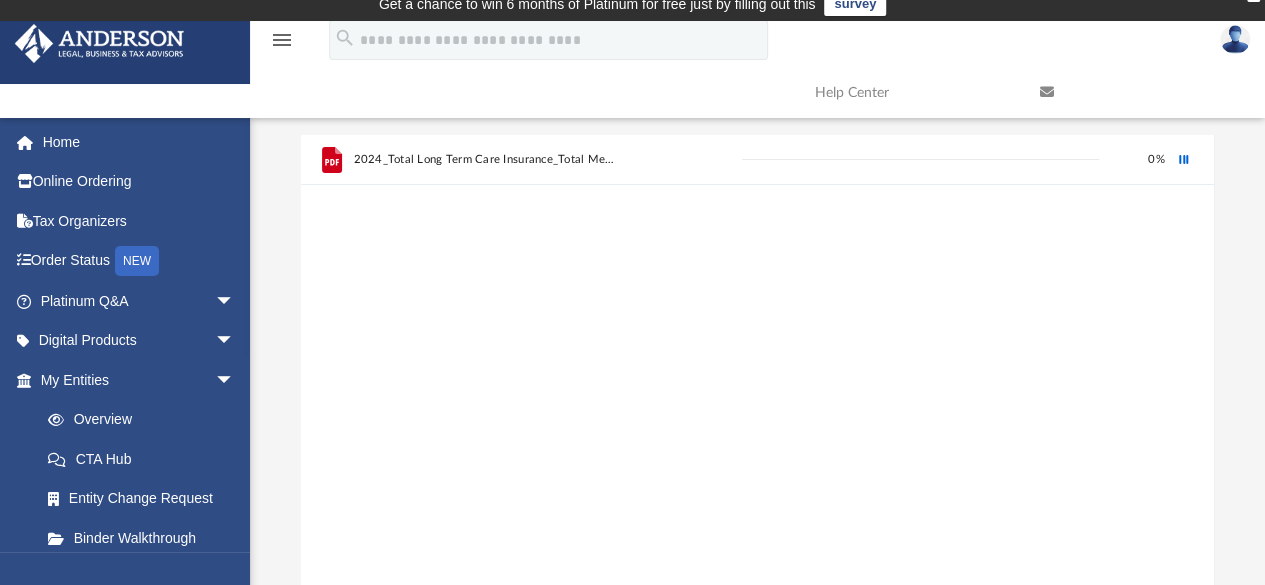 scroll, scrollTop: 0, scrollLeft: 0, axis: both 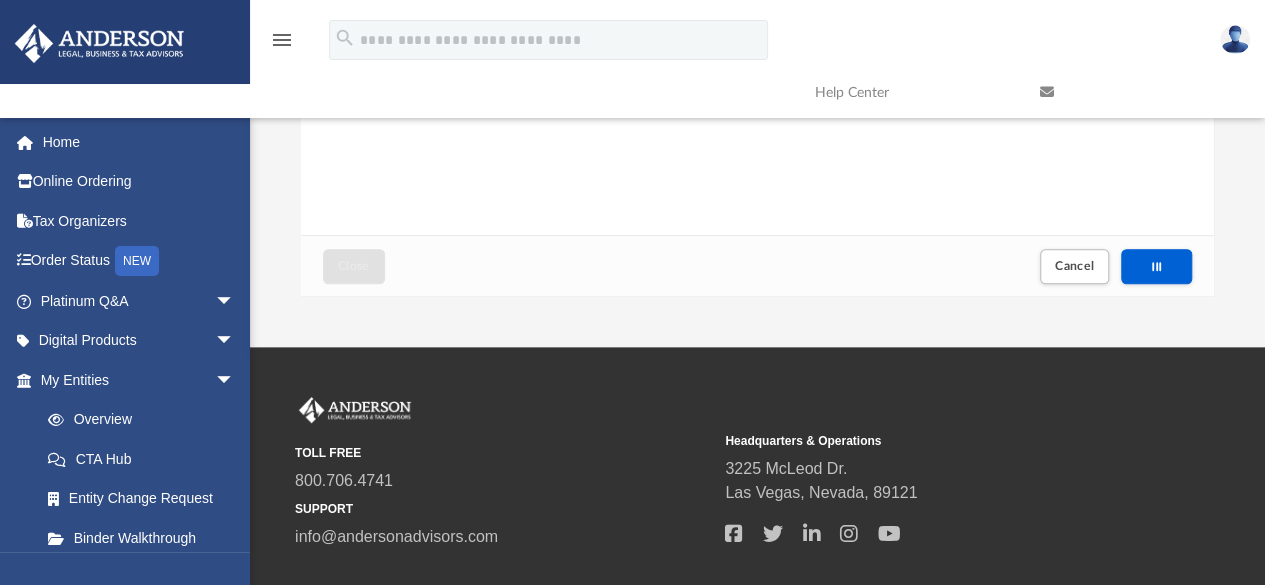 drag, startPoint x: 890, startPoint y: 547, endPoint x: 832, endPoint y: 589, distance: 71.610054 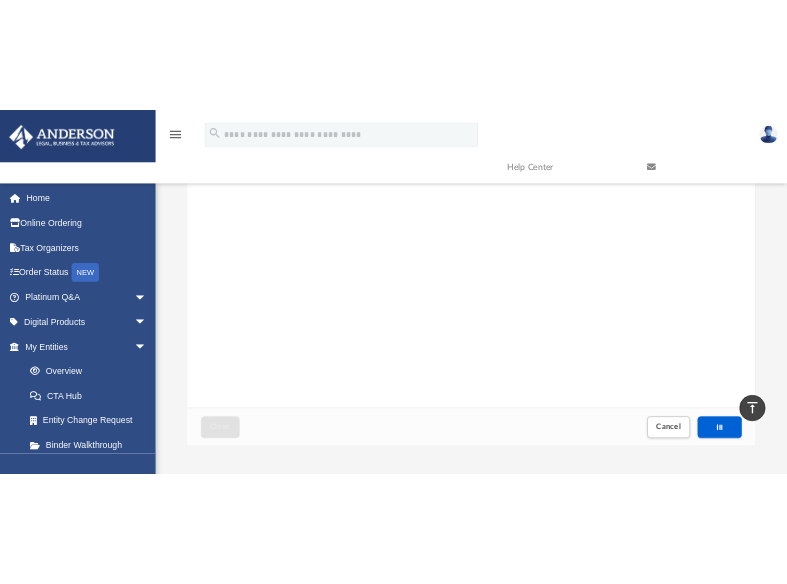 scroll, scrollTop: 0, scrollLeft: 0, axis: both 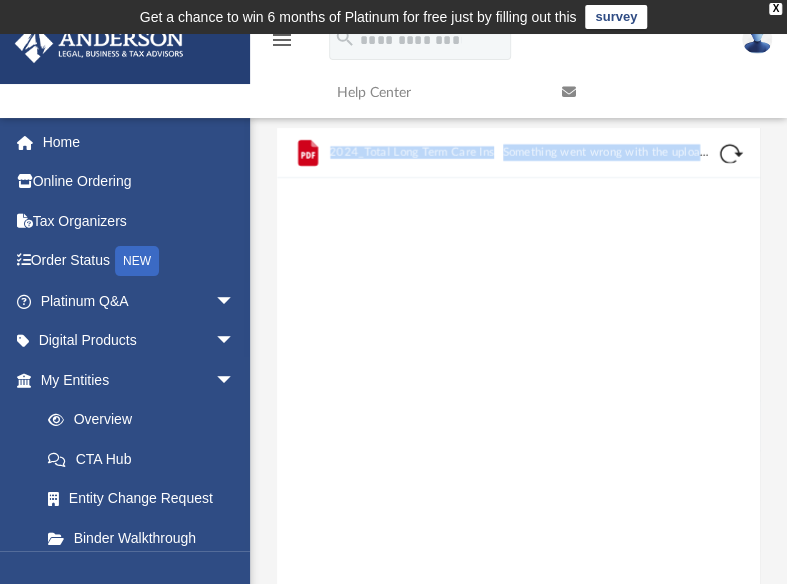 click at bounding box center [731, 154] 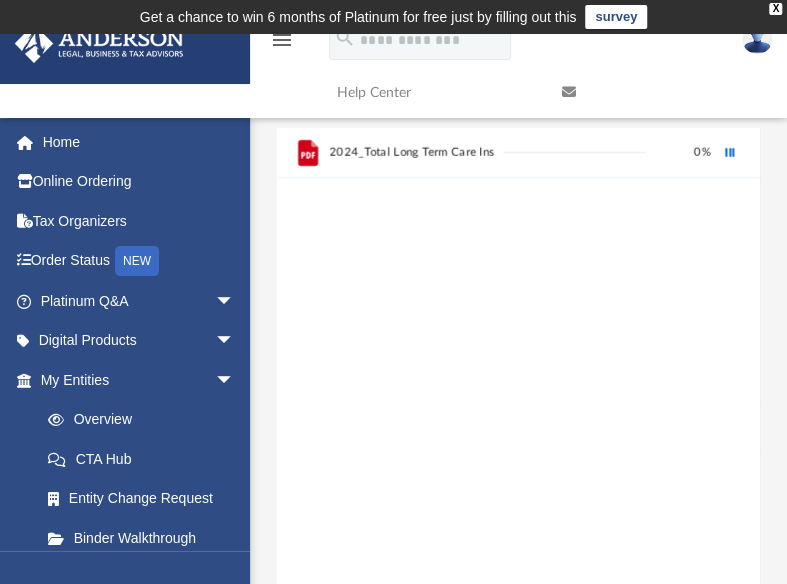 click on "2024_Total Long Term Care Insurance_Total Medical Insurance_Paid.pdf 0 %" at bounding box center [518, 382] 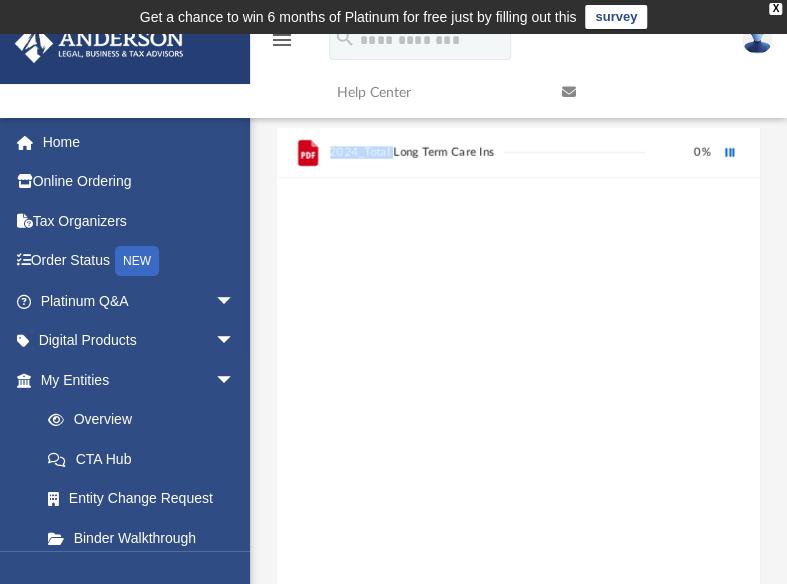click on "2024_Total Long Term Care Insurance_Total Medical Insurance_Paid.pdf 0 %" at bounding box center (518, 382) 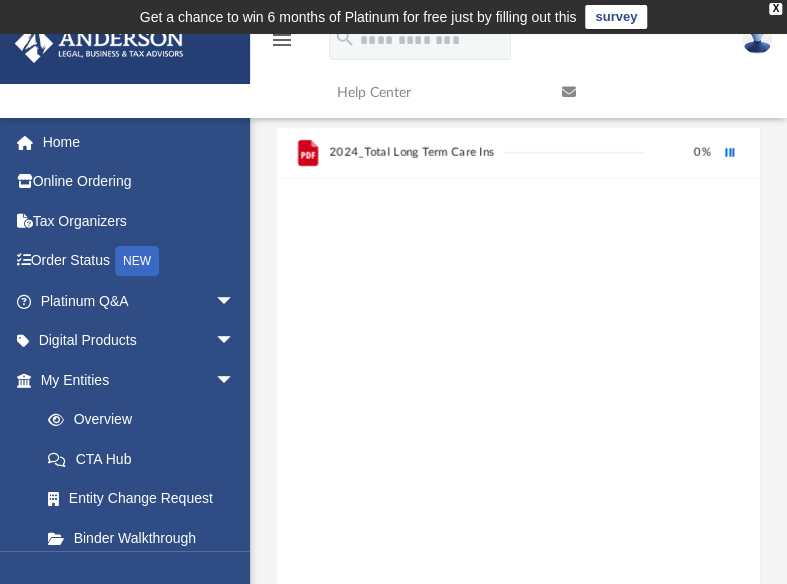 click on "2024_Total Long Term Care Insurance_Total Medical Insurance_Paid.pdf 0 %" at bounding box center (518, 382) 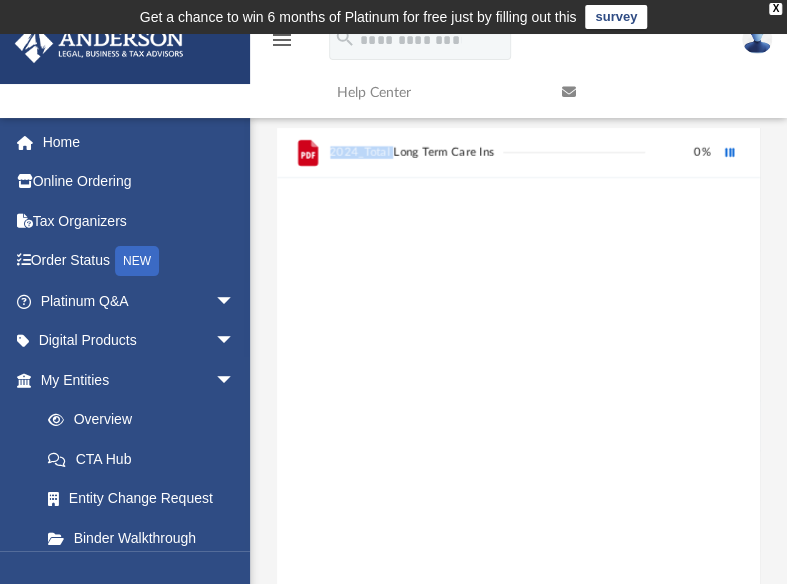 click on "2024_Total Long Term Care Insurance_Total Medical Insurance_Paid.pdf 0 %" at bounding box center [518, 382] 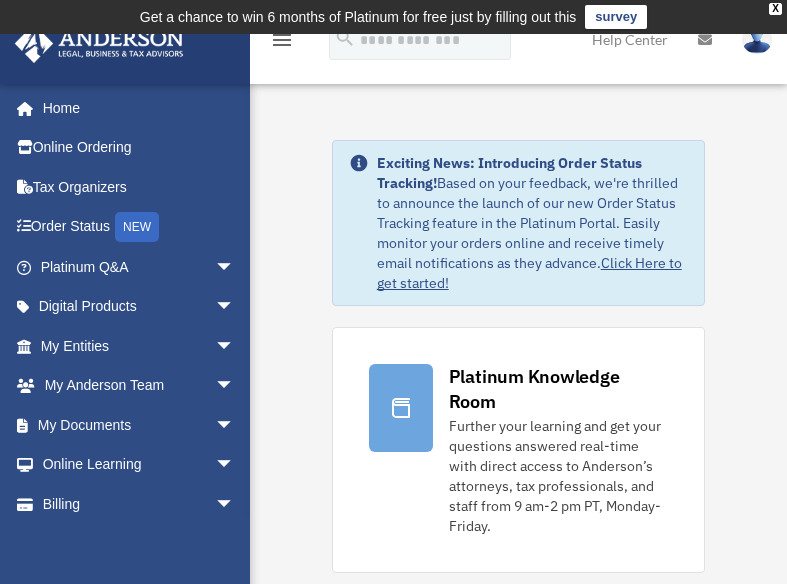 scroll, scrollTop: 0, scrollLeft: 0, axis: both 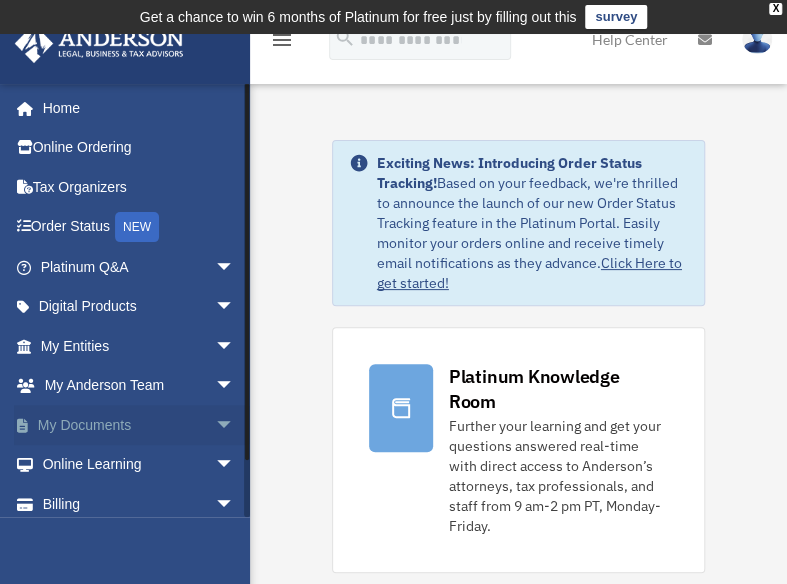 click on "arrow_drop_down" at bounding box center [235, 425] 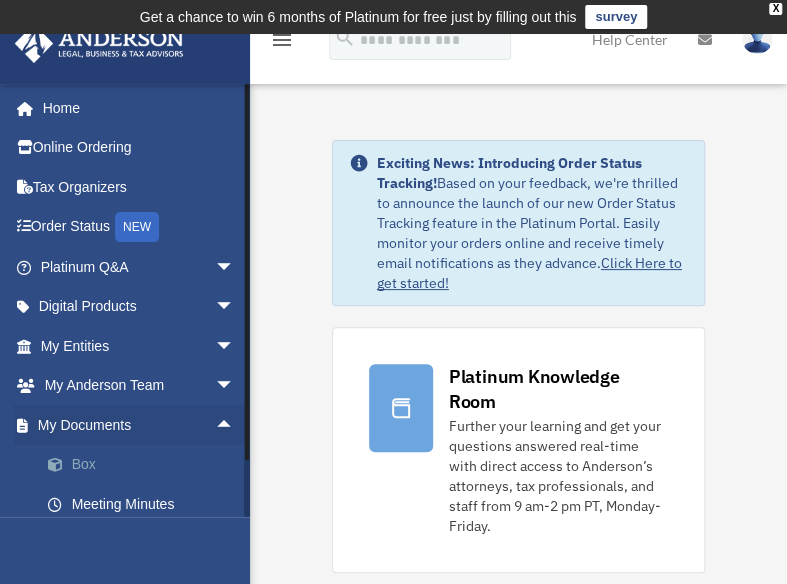 click on "Box" at bounding box center [146, 465] 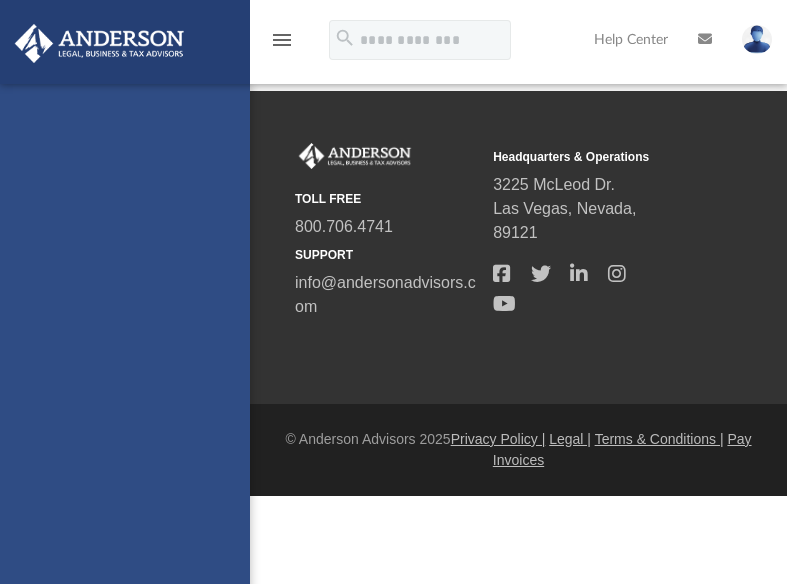 scroll, scrollTop: 0, scrollLeft: 0, axis: both 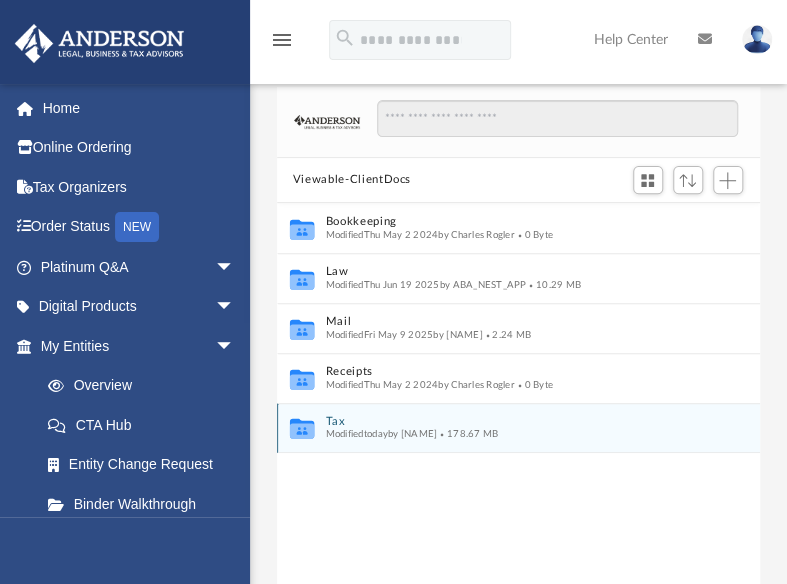 click 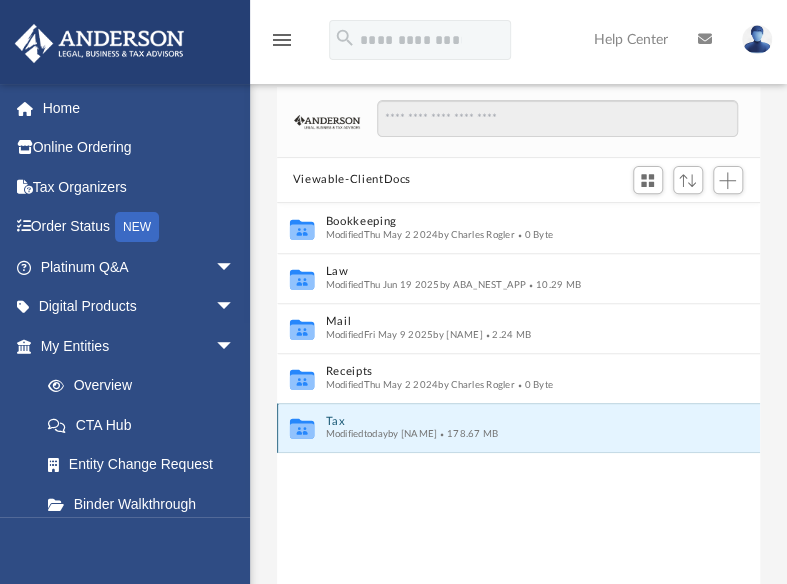 click 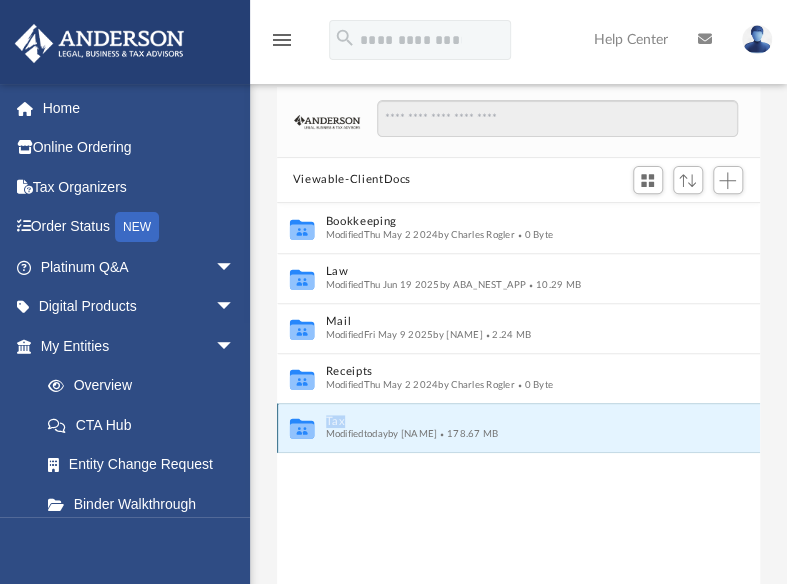 click 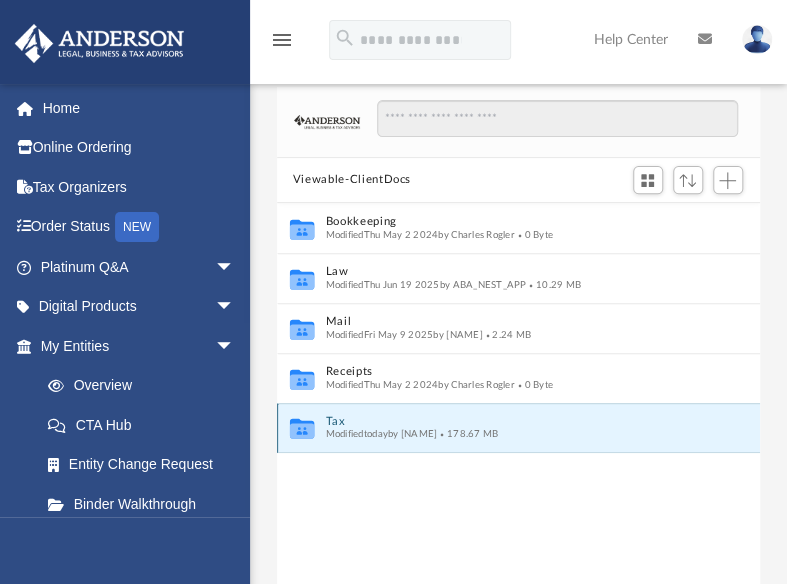 click on "Modified  today  by [NAME] 178.67 MB" at bounding box center (504, 434) 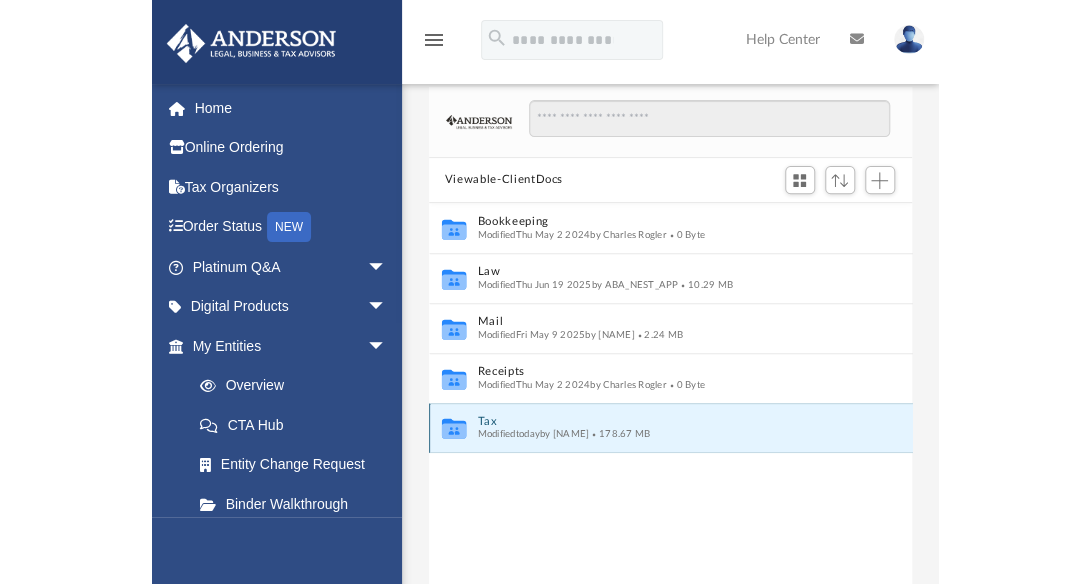 scroll, scrollTop: 128, scrollLeft: 0, axis: vertical 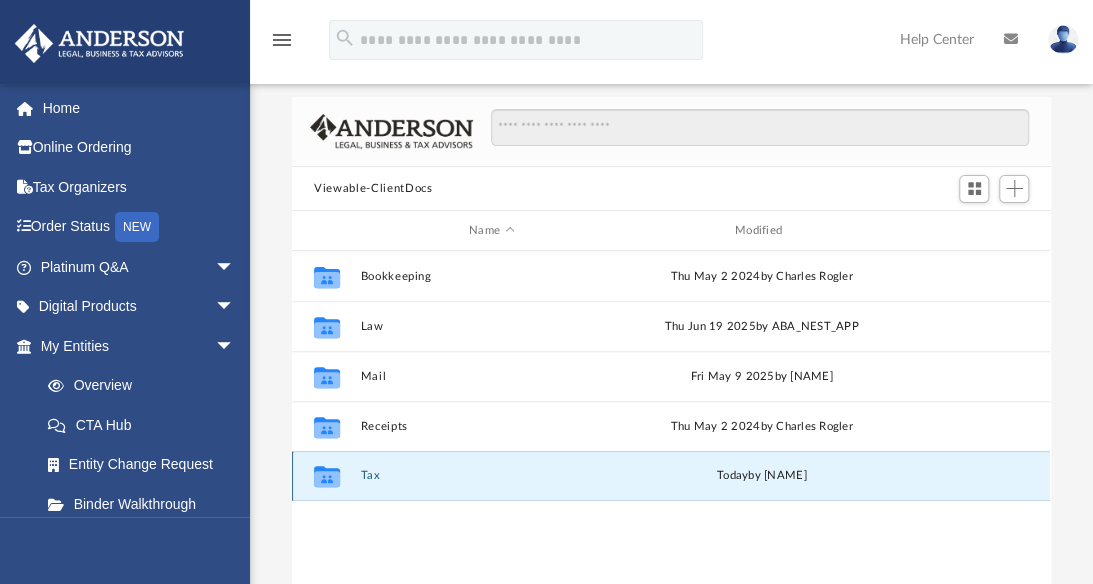 click 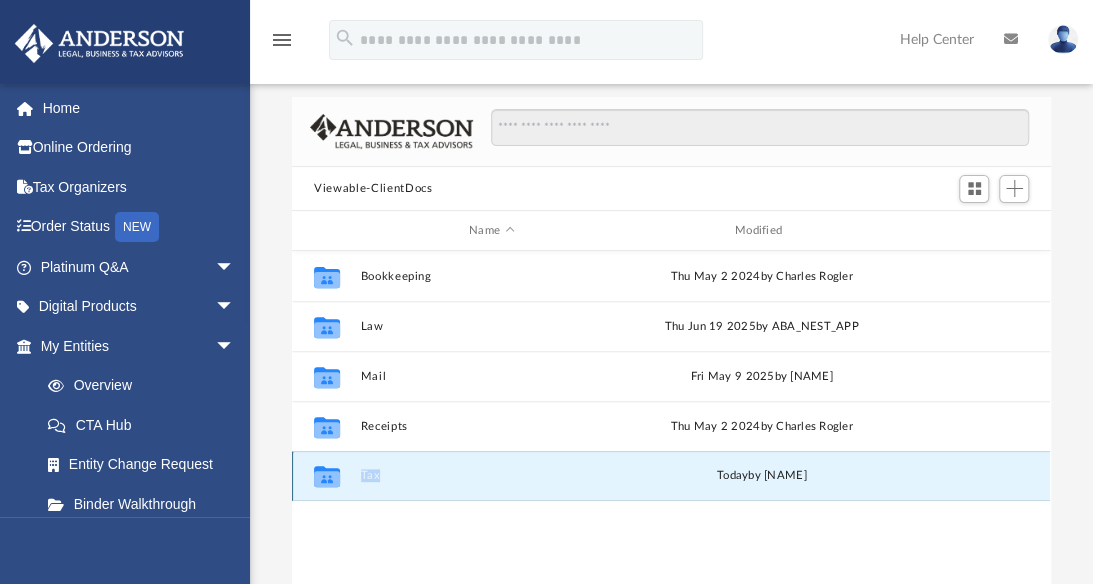 click 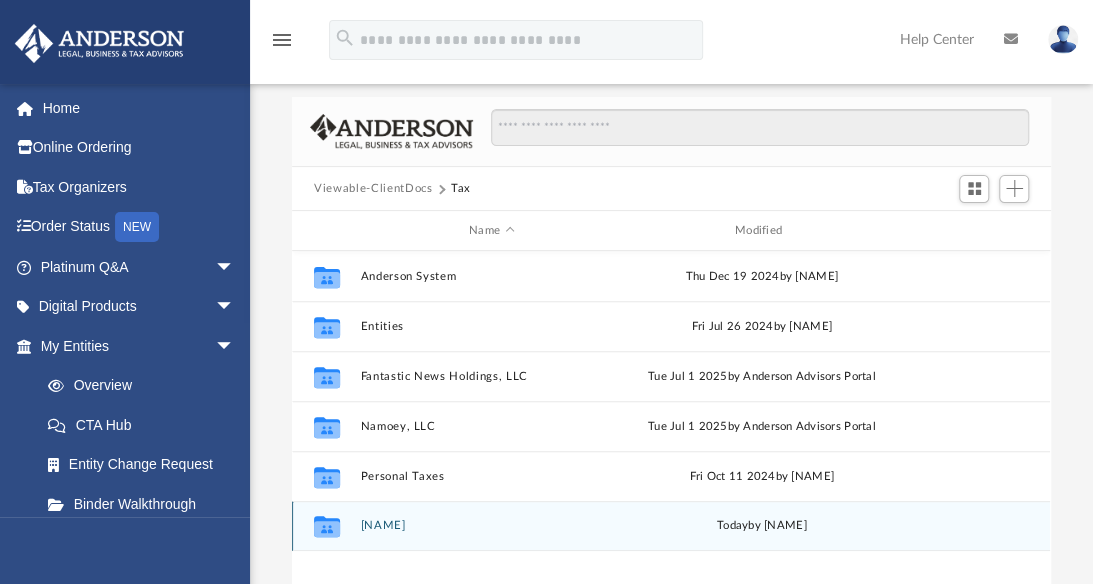 click on "Collaborated Folder Spaulding-Yeoman, [NAME] today by [NAME]" at bounding box center (671, 526) 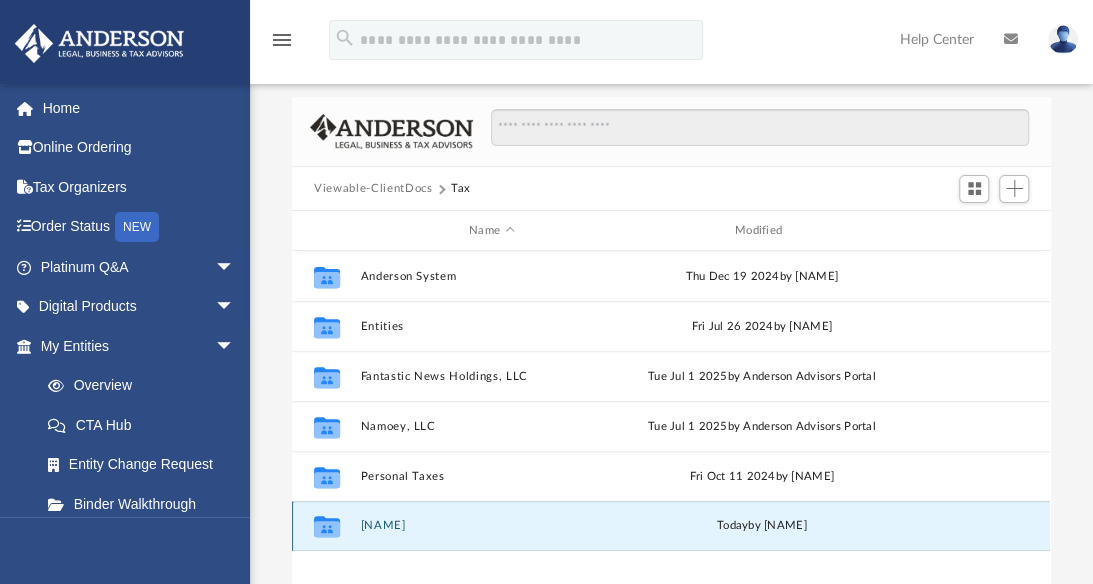 click on "[NAME]" at bounding box center [492, 526] 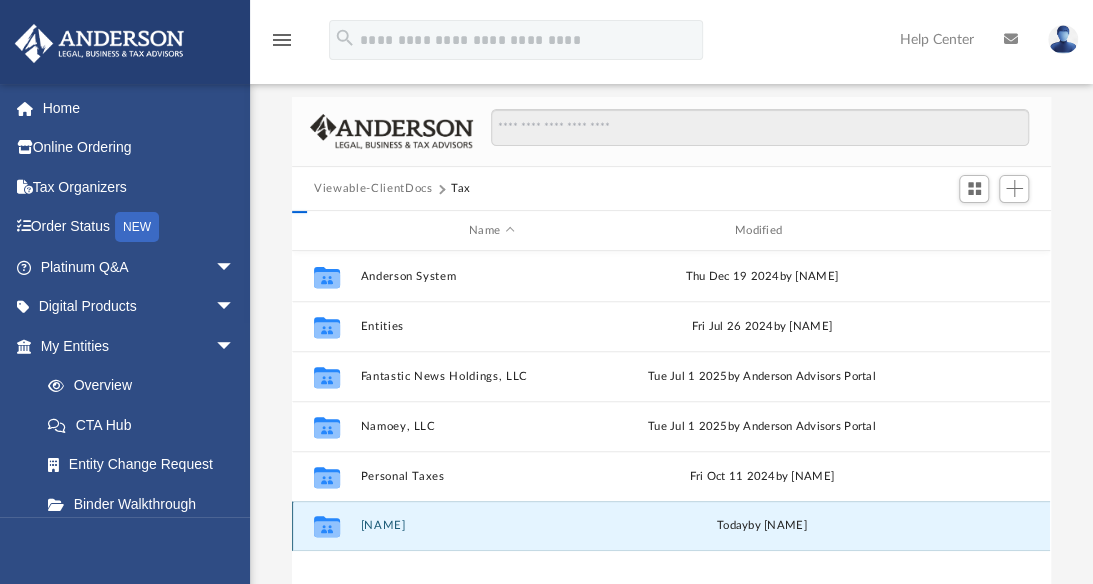 click on "[NAME]" at bounding box center [492, 526] 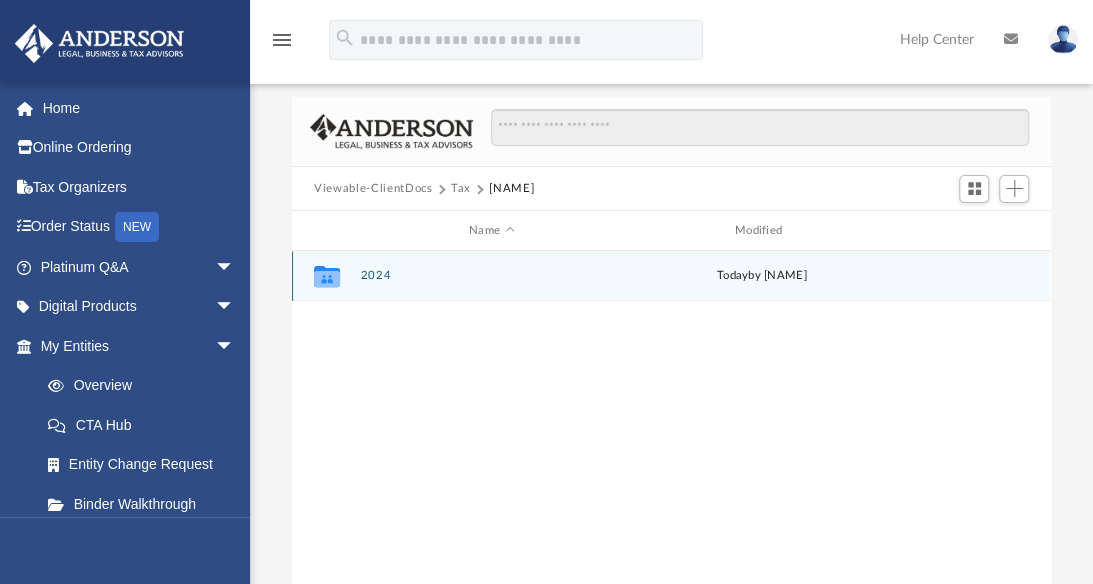 click on "today  by [NAME]" at bounding box center (762, 276) 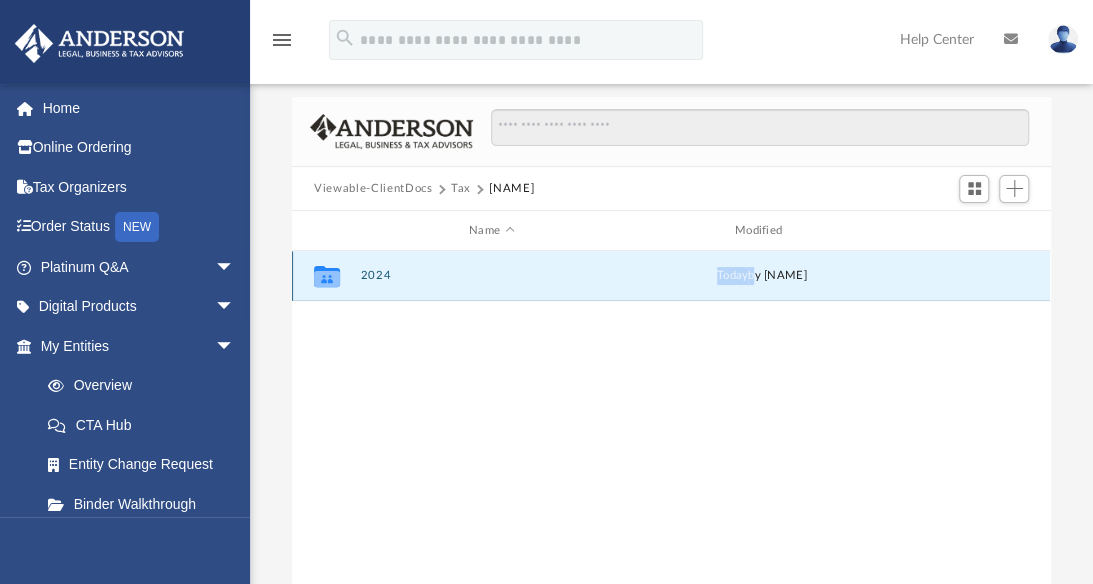 click on "today  by [NAME]" at bounding box center [762, 276] 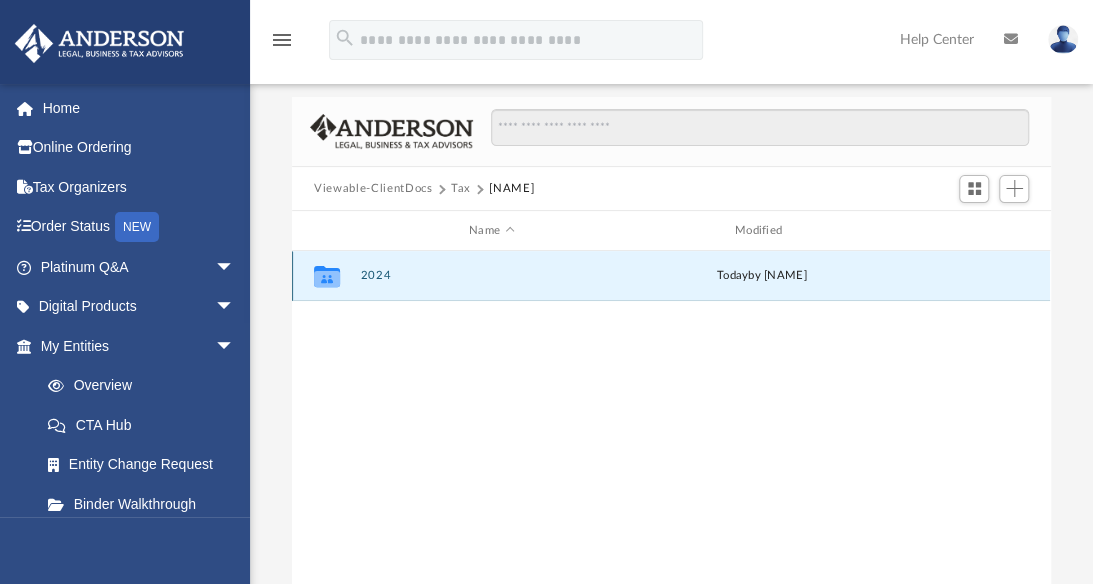 click 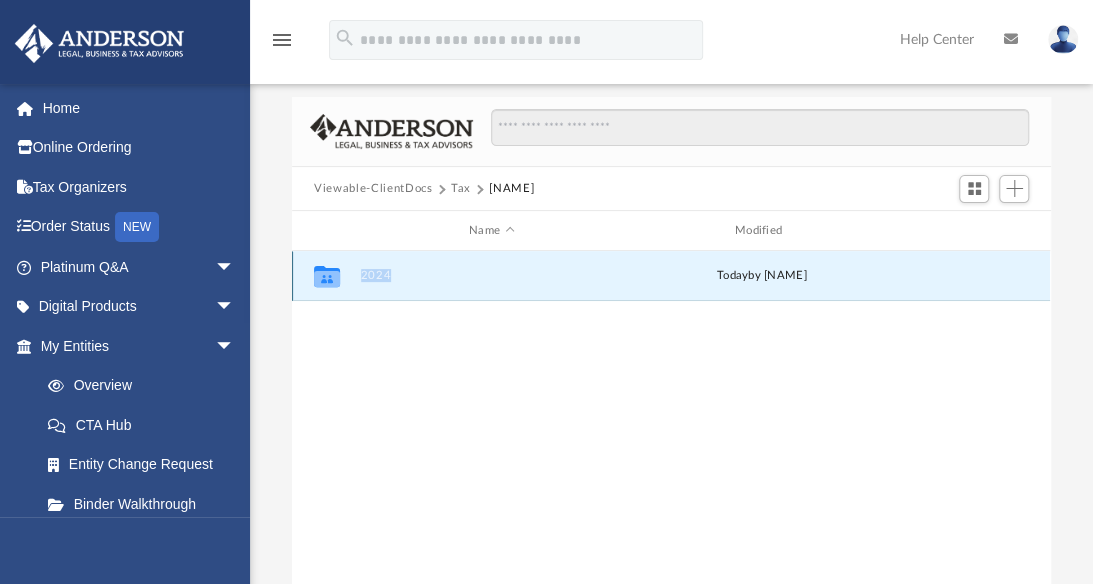 click 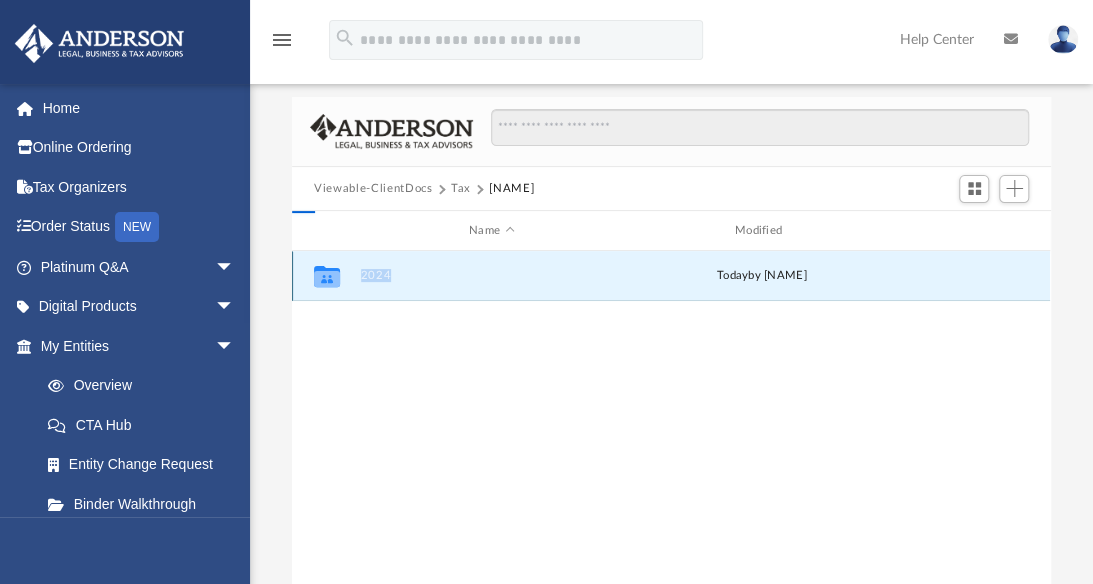 click on "2024" at bounding box center [492, 276] 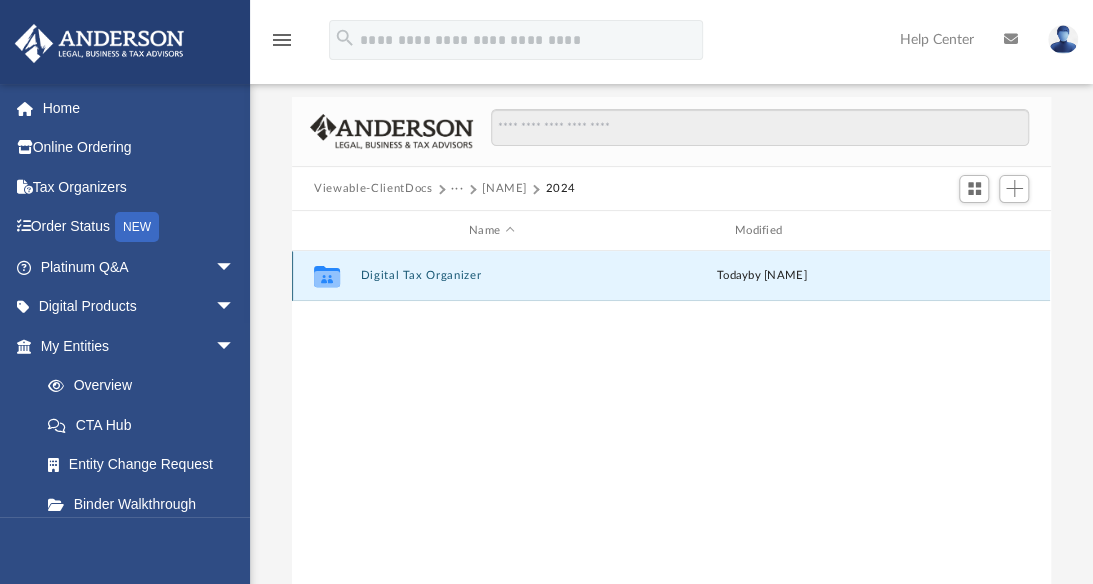 click on "Digital Tax Organizer" at bounding box center (492, 276) 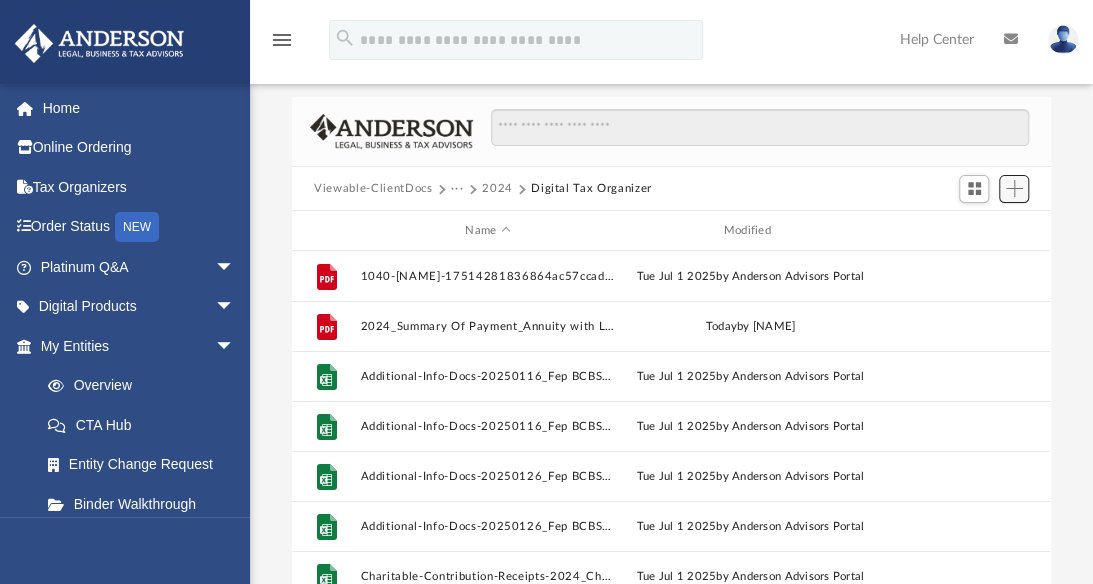 click at bounding box center [1014, 188] 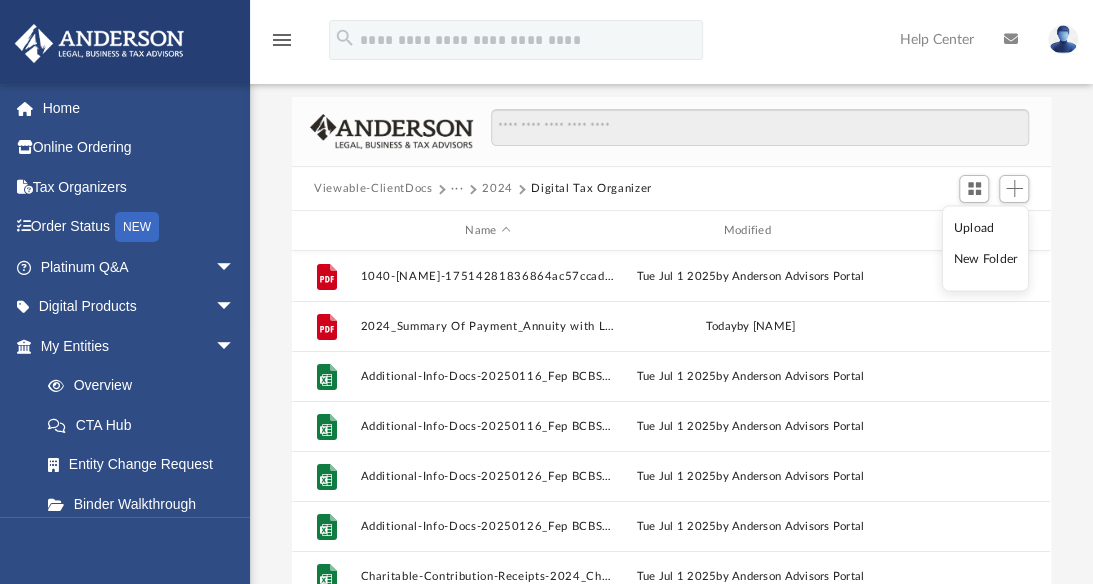 click on "Upload" at bounding box center [986, 227] 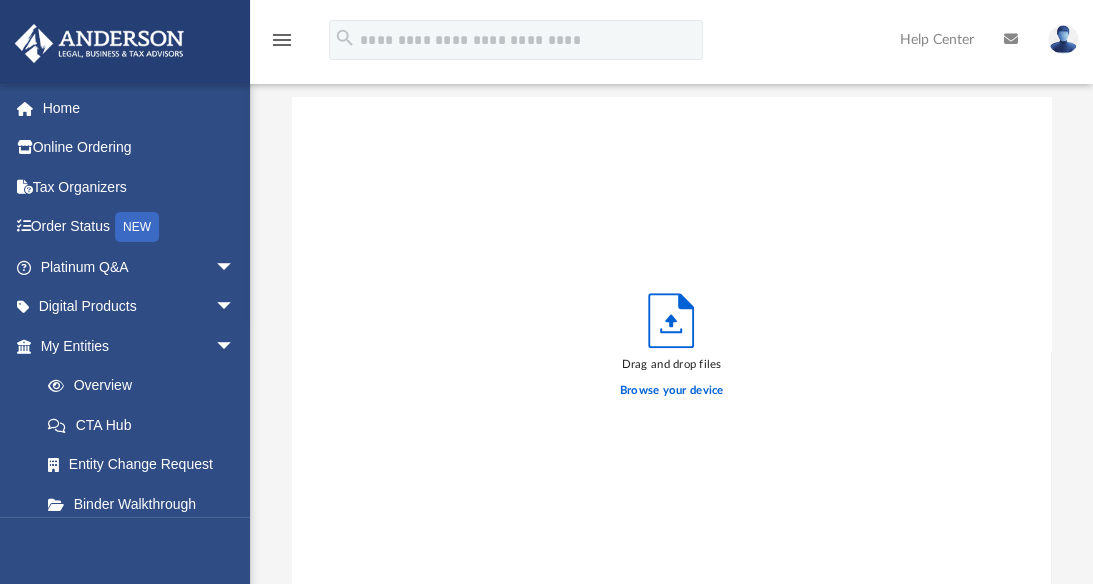 scroll, scrollTop: 17, scrollLeft: 16, axis: both 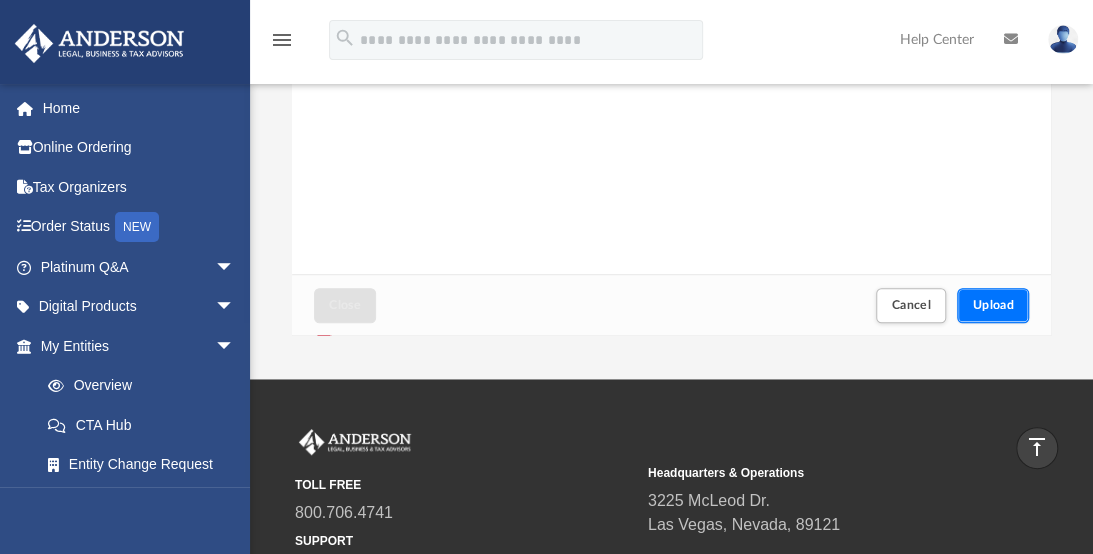 click on "Upload" at bounding box center [993, 305] 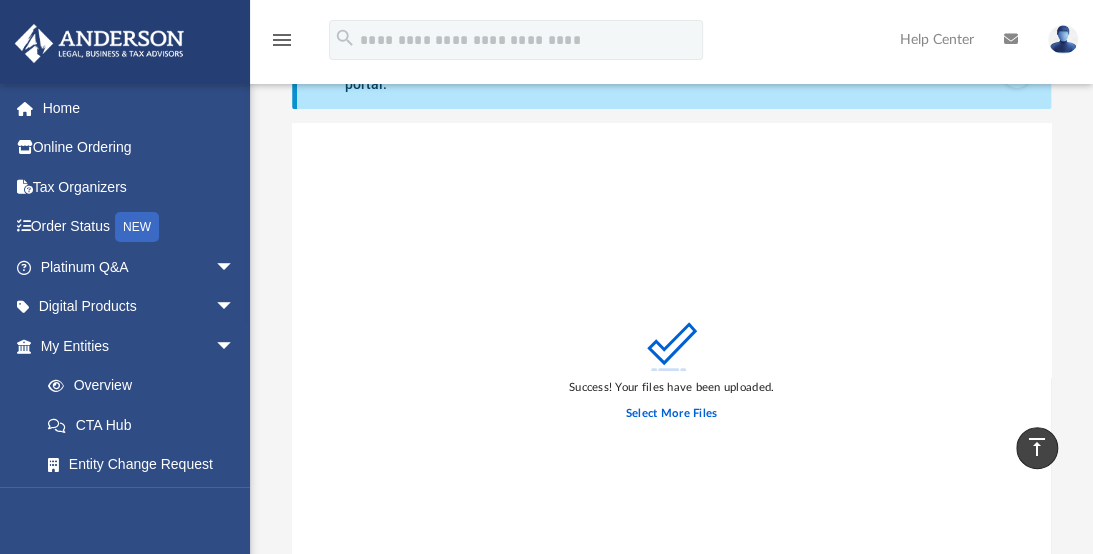 scroll, scrollTop: 0, scrollLeft: 0, axis: both 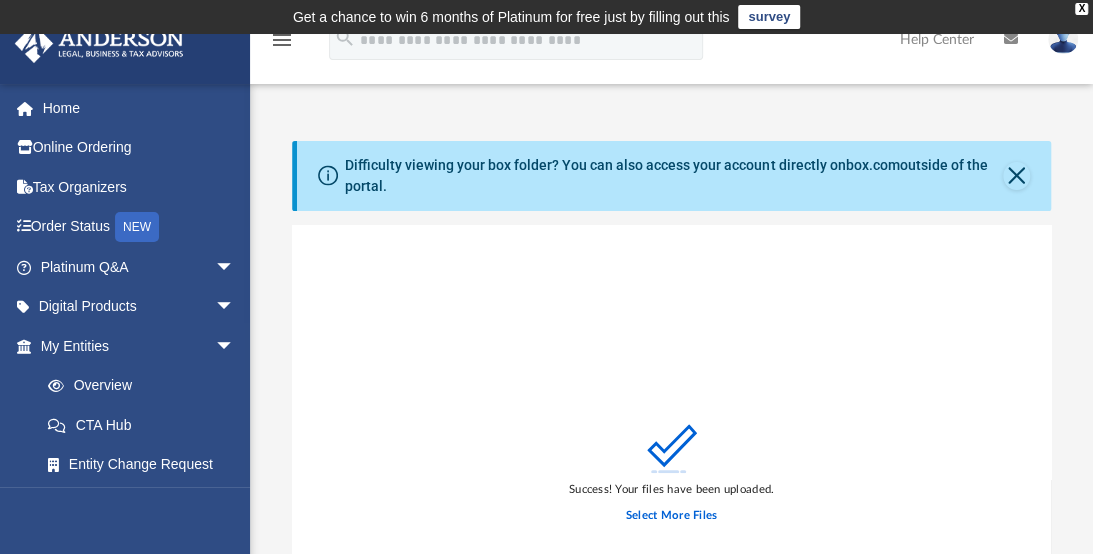 drag, startPoint x: 1070, startPoint y: 173, endPoint x: 1074, endPoint y: 219, distance: 46.173584 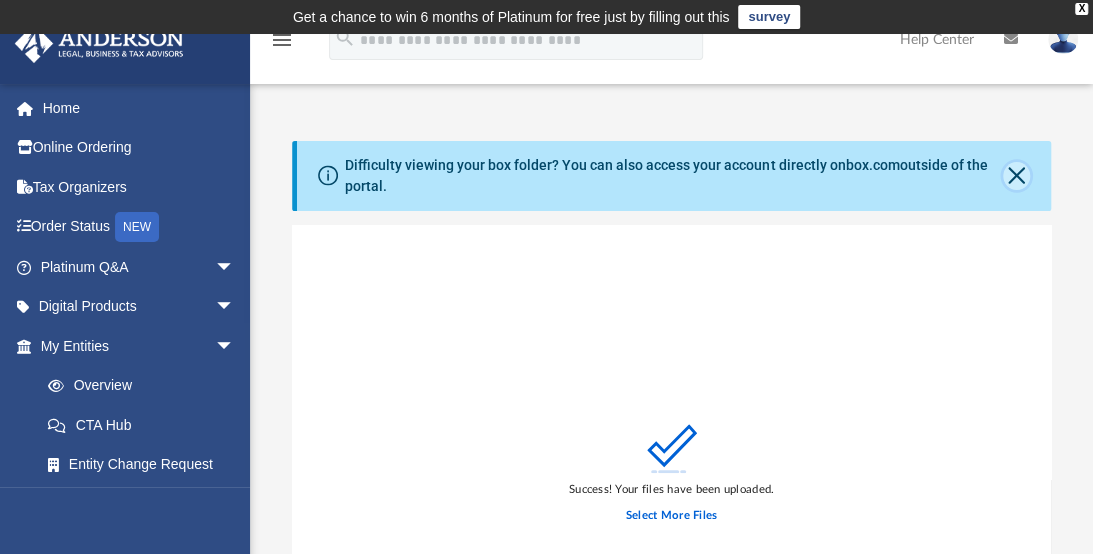 click 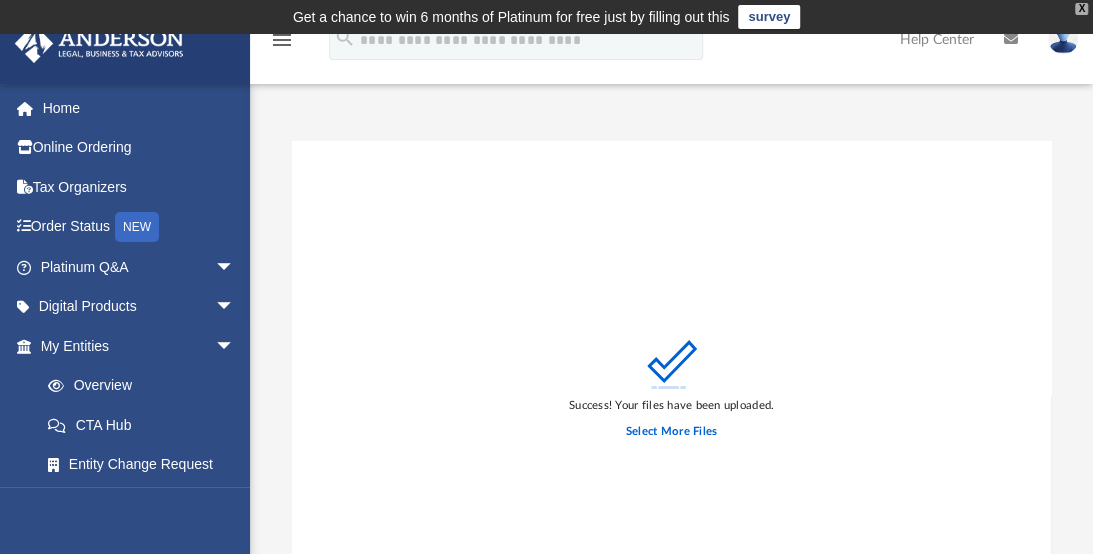 click on "X" at bounding box center (1081, 9) 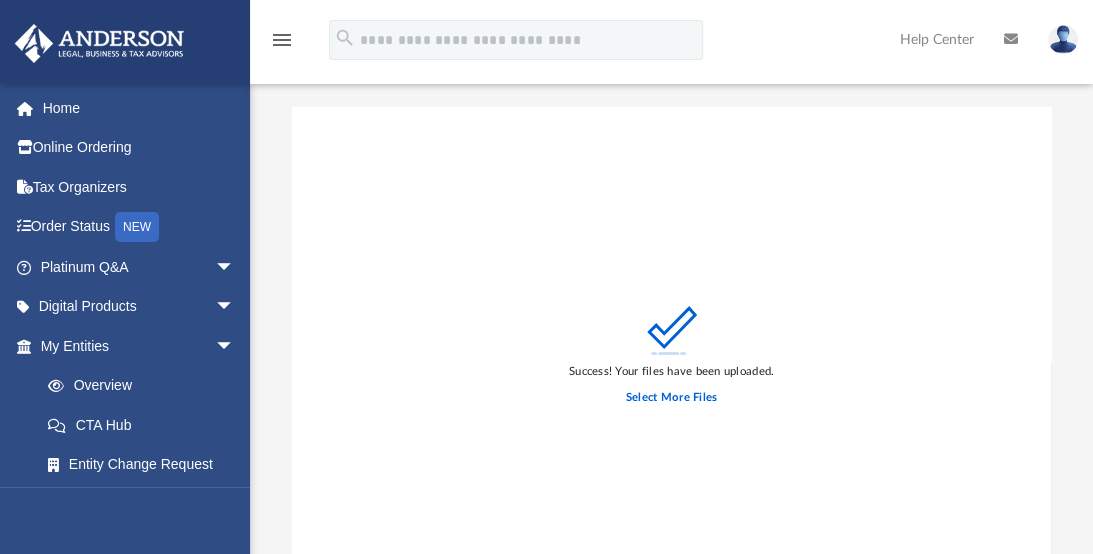 click at bounding box center [1063, 39] 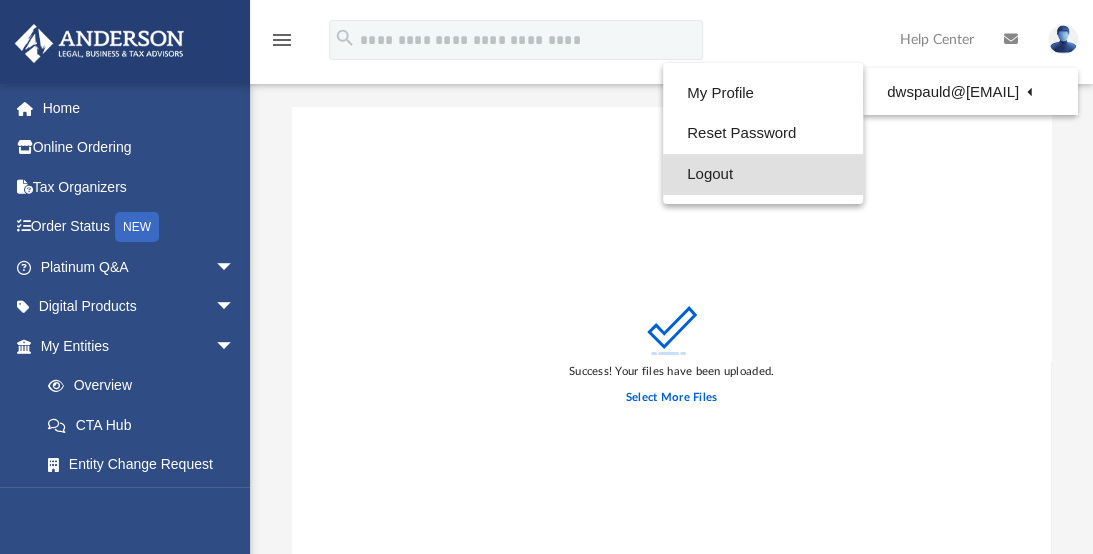click on "Logout" at bounding box center (763, 174) 